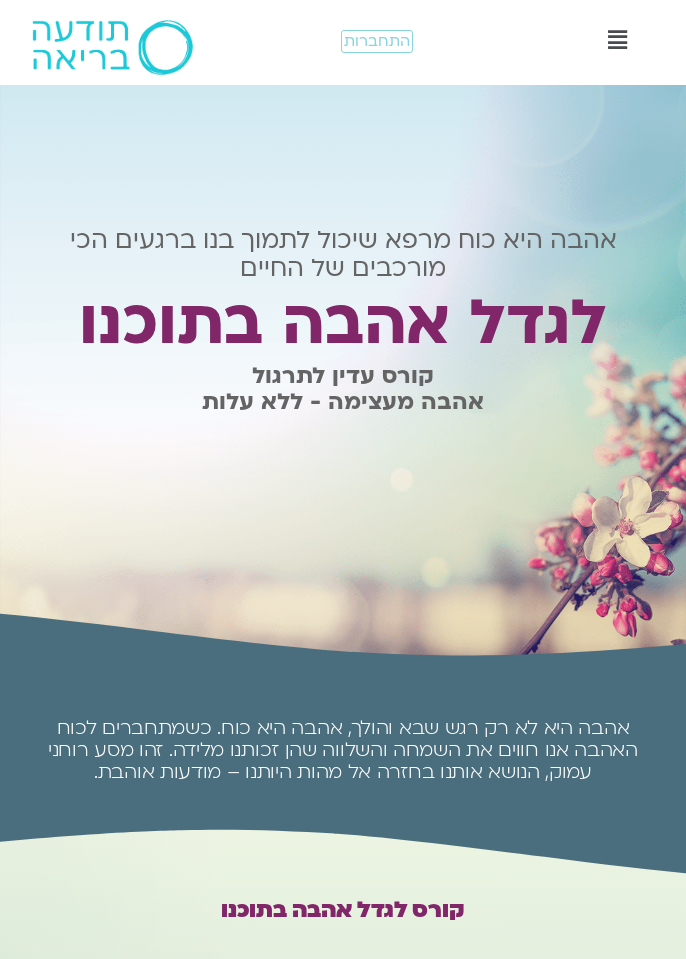scroll, scrollTop: 0, scrollLeft: 0, axis: both 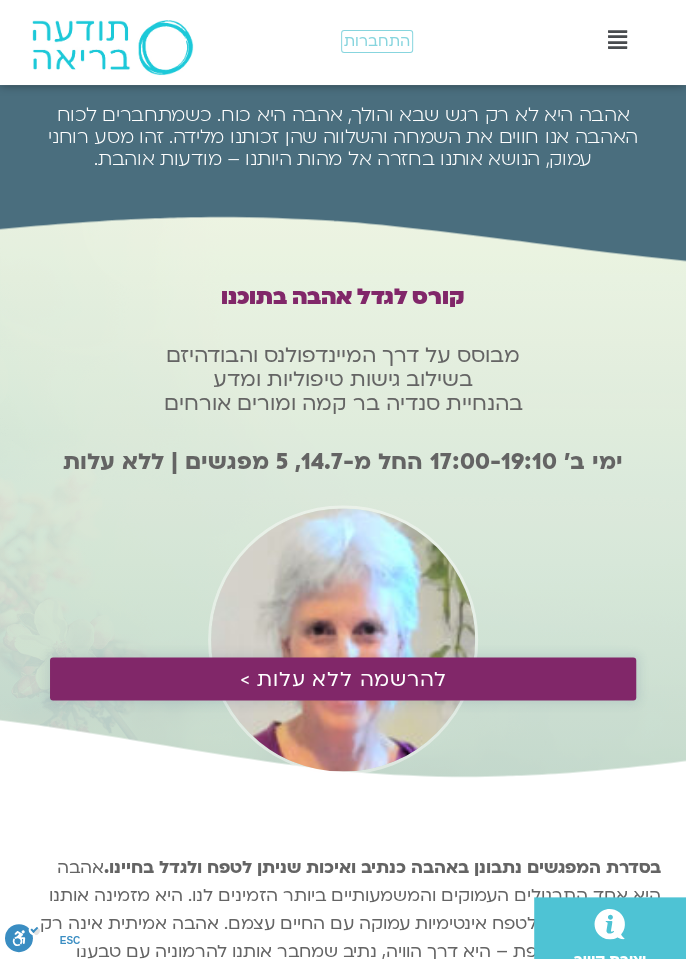click on "להרשמה ללא עלות >" at bounding box center (343, 678) 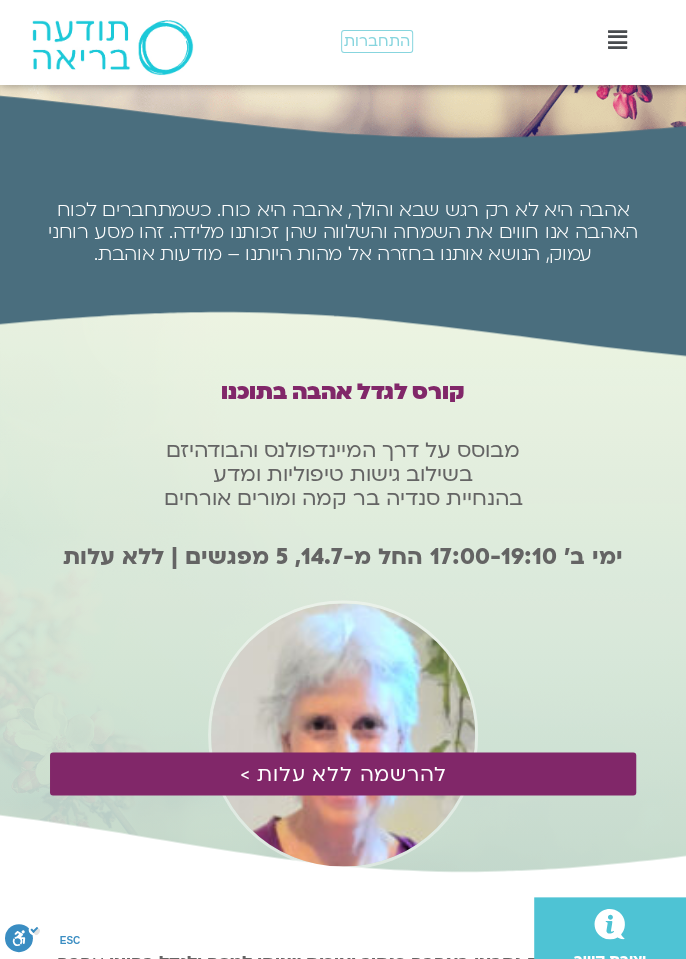 scroll, scrollTop: 0, scrollLeft: 0, axis: both 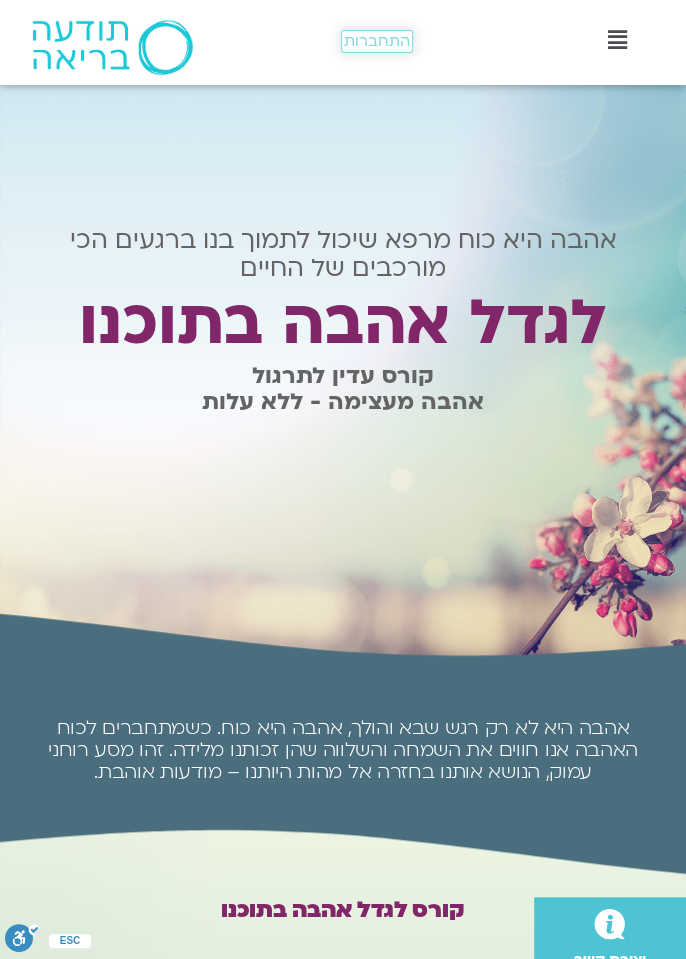 click on "התחברות" at bounding box center [377, 41] 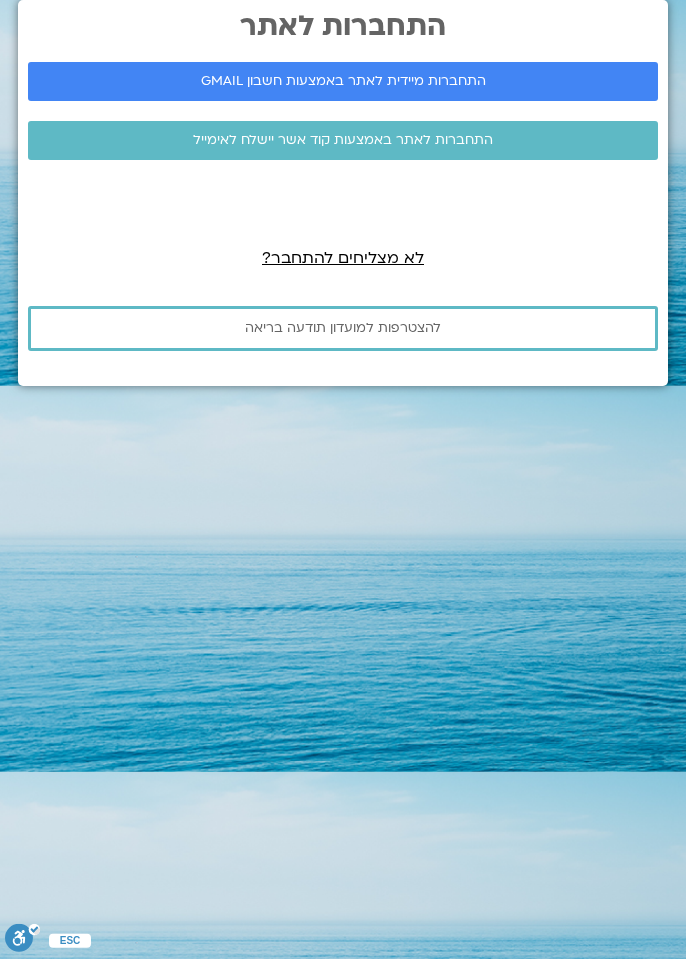 scroll, scrollTop: 0, scrollLeft: 0, axis: both 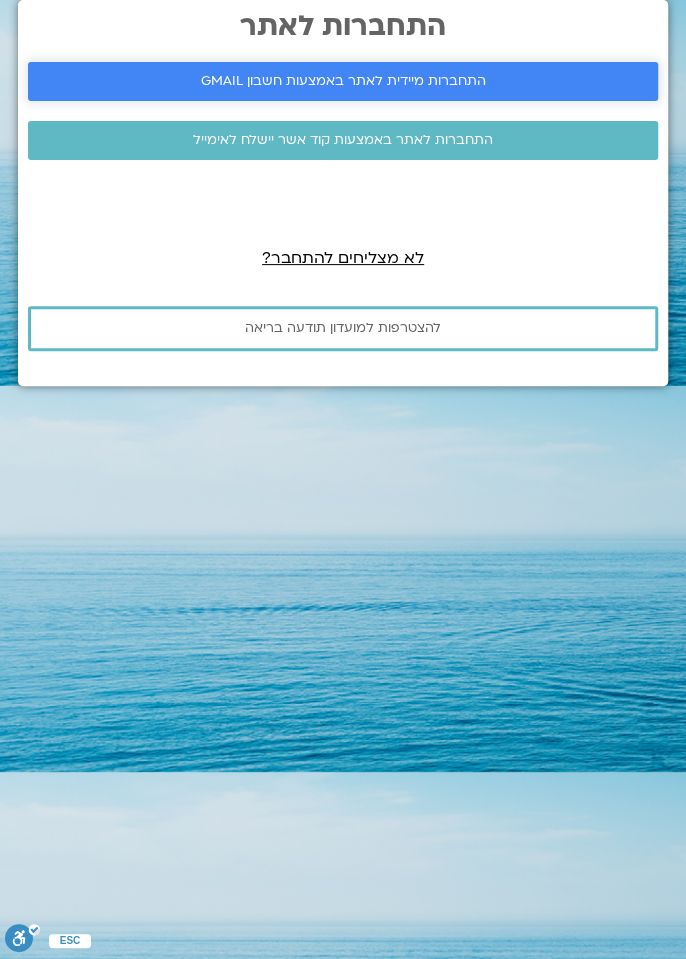 click on "התחברות מיידית לאתר באמצעות חשבון GMAIL" at bounding box center [343, 81] 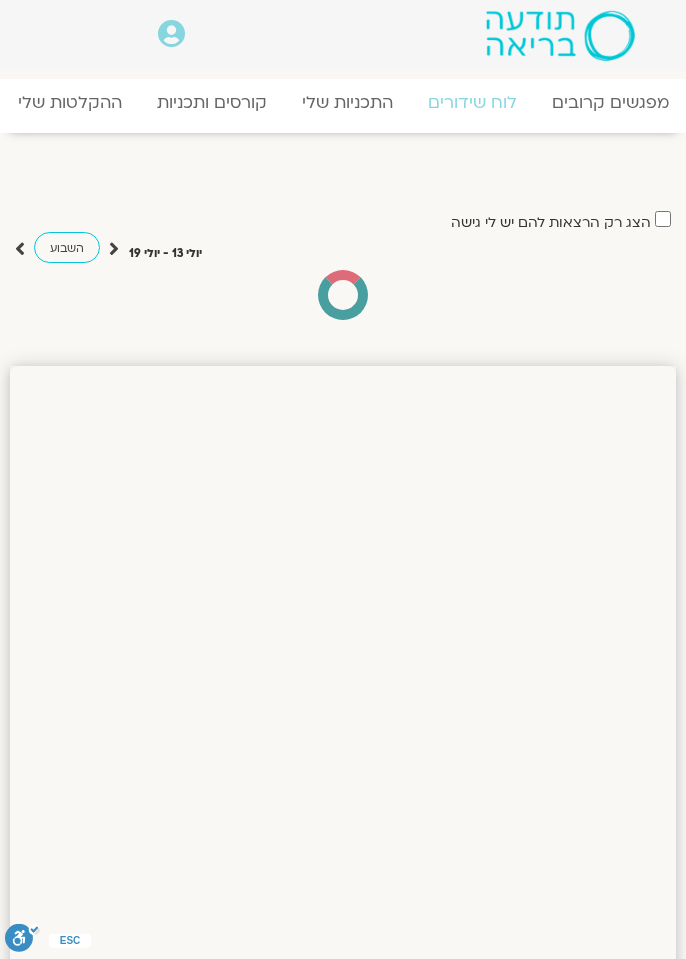 scroll, scrollTop: 0, scrollLeft: 0, axis: both 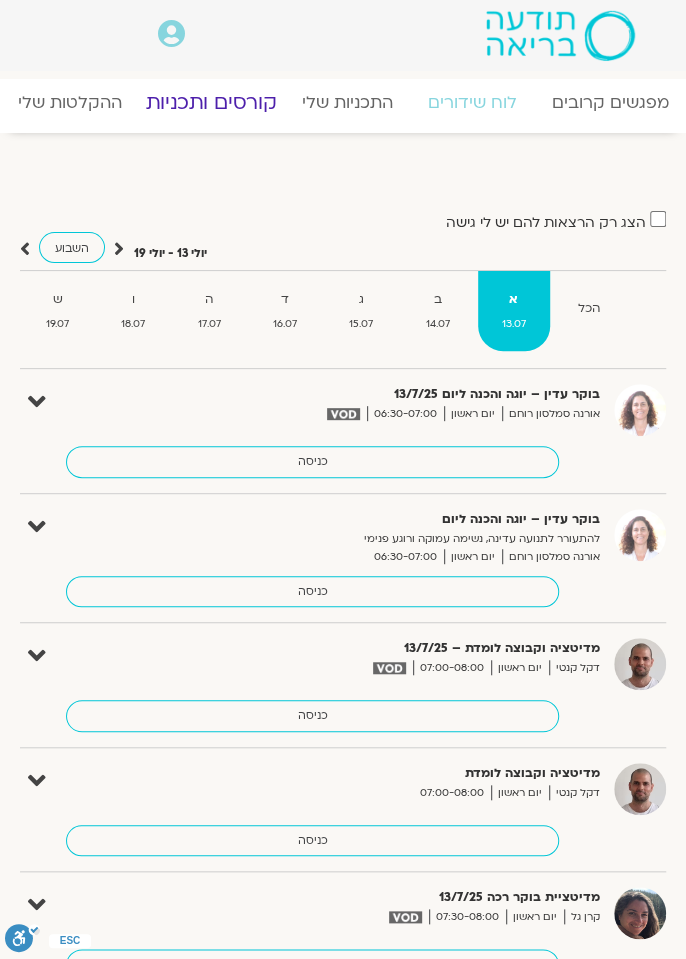 click on "קורסים ותכניות" 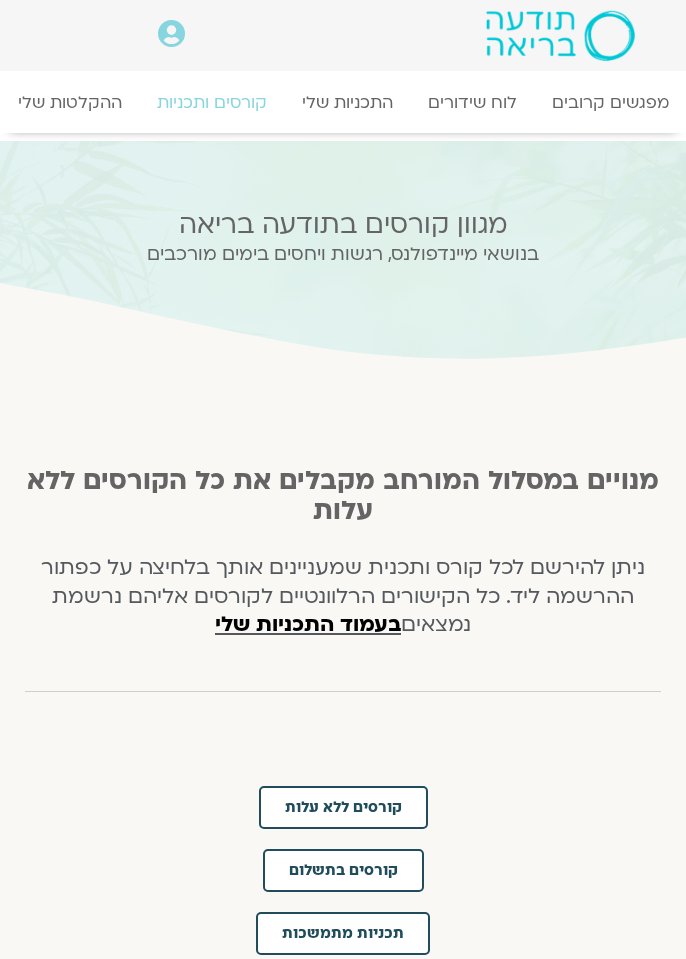 scroll, scrollTop: 0, scrollLeft: 0, axis: both 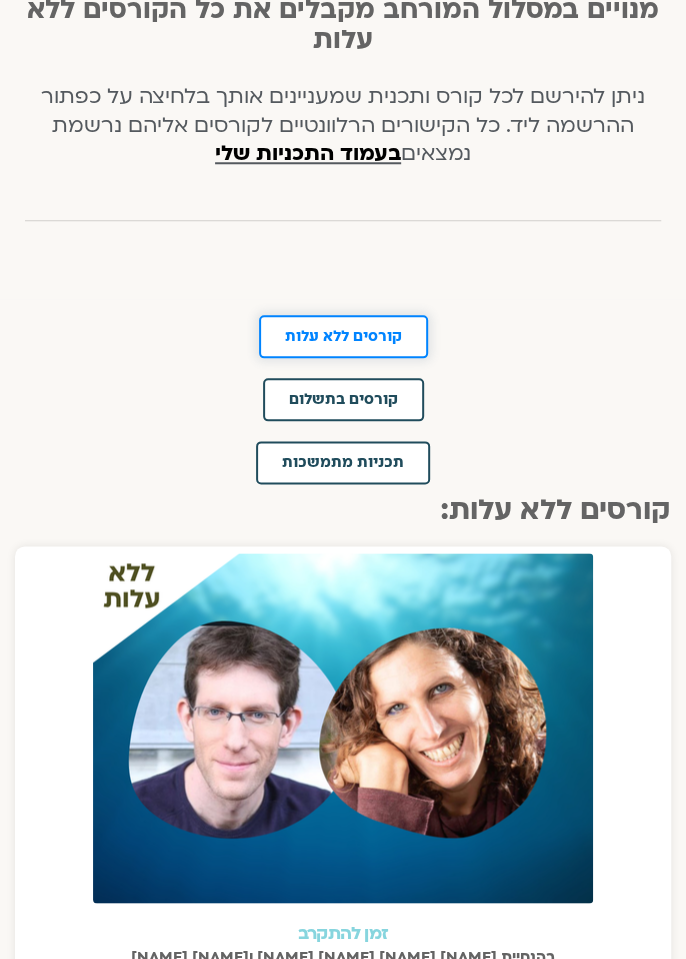 click on "קורסים ללא עלות" at bounding box center (343, 336) 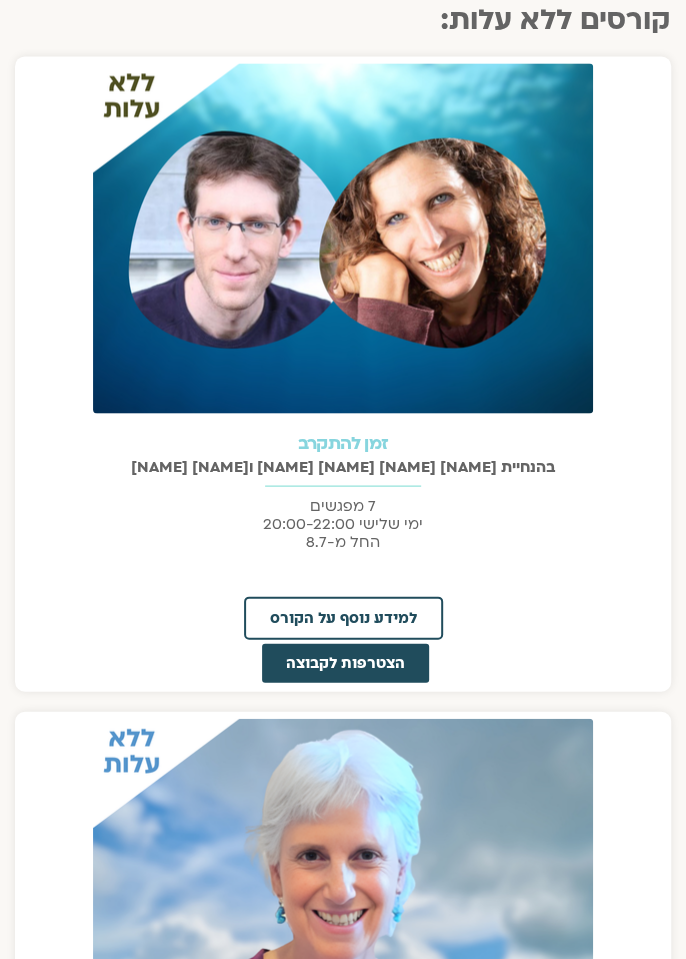 scroll, scrollTop: 963, scrollLeft: 0, axis: vertical 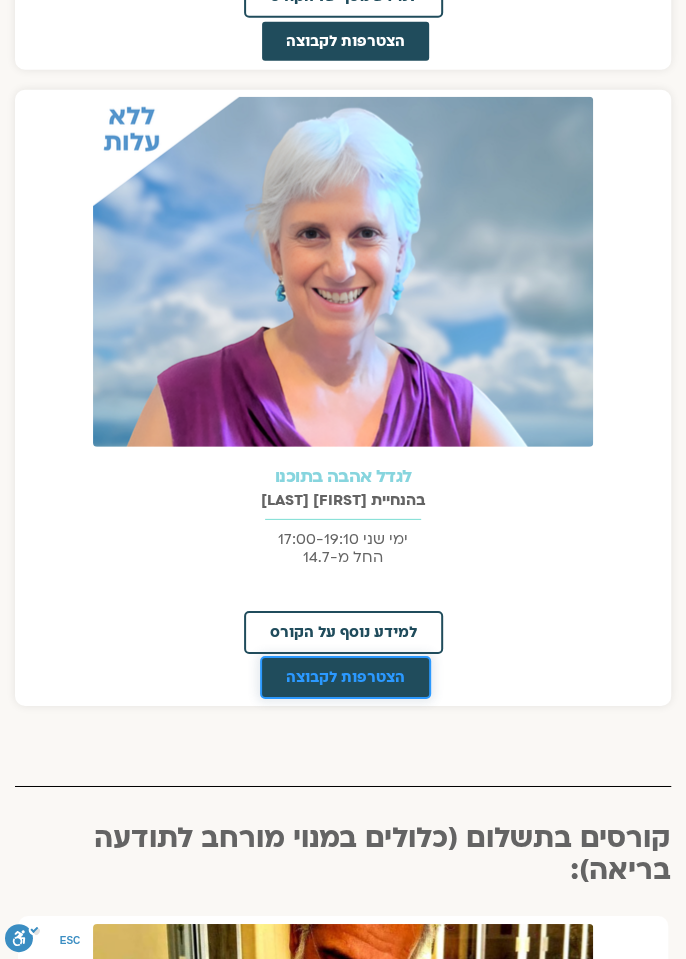 click on "הצטרפות לקבוצה" at bounding box center (345, 677) 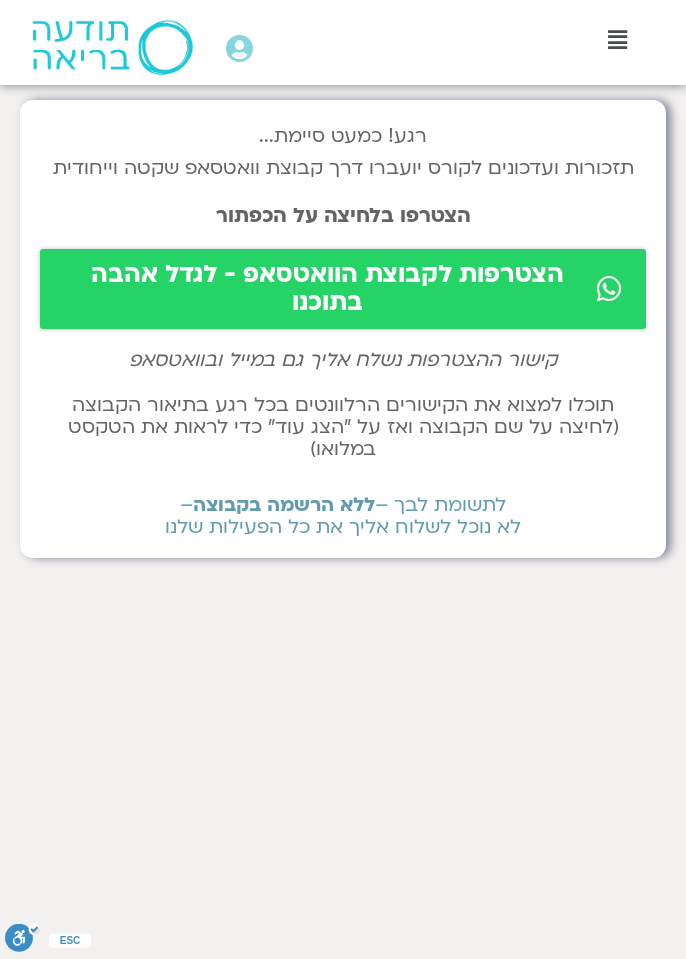 scroll, scrollTop: 0, scrollLeft: 0, axis: both 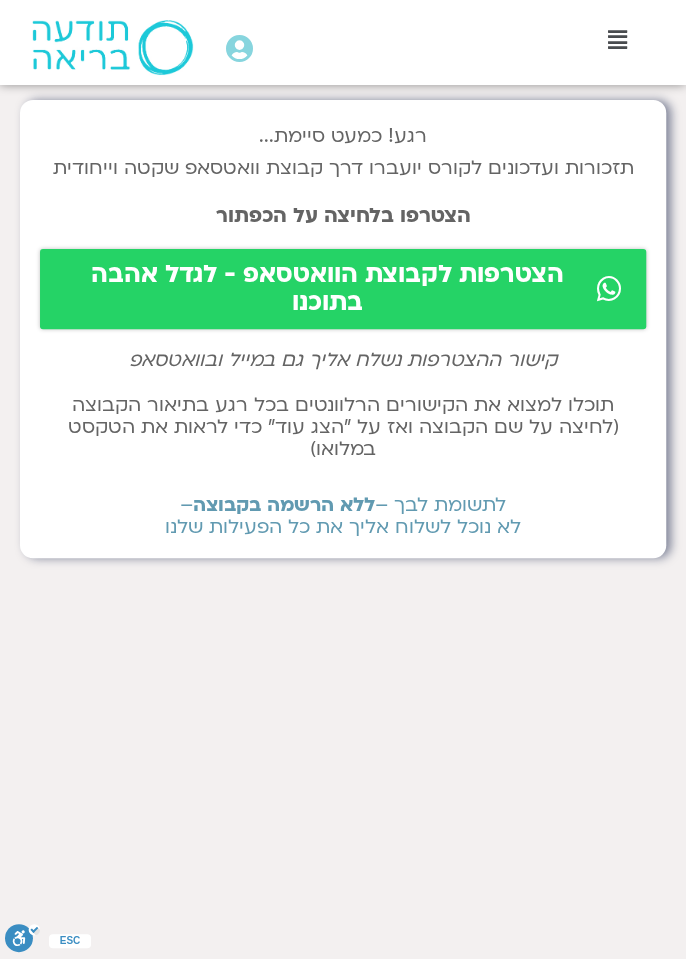 click on "הצטרפות לקבוצת הוואטסאפ - לגדל אהבה בתוכנו" at bounding box center [327, 289] 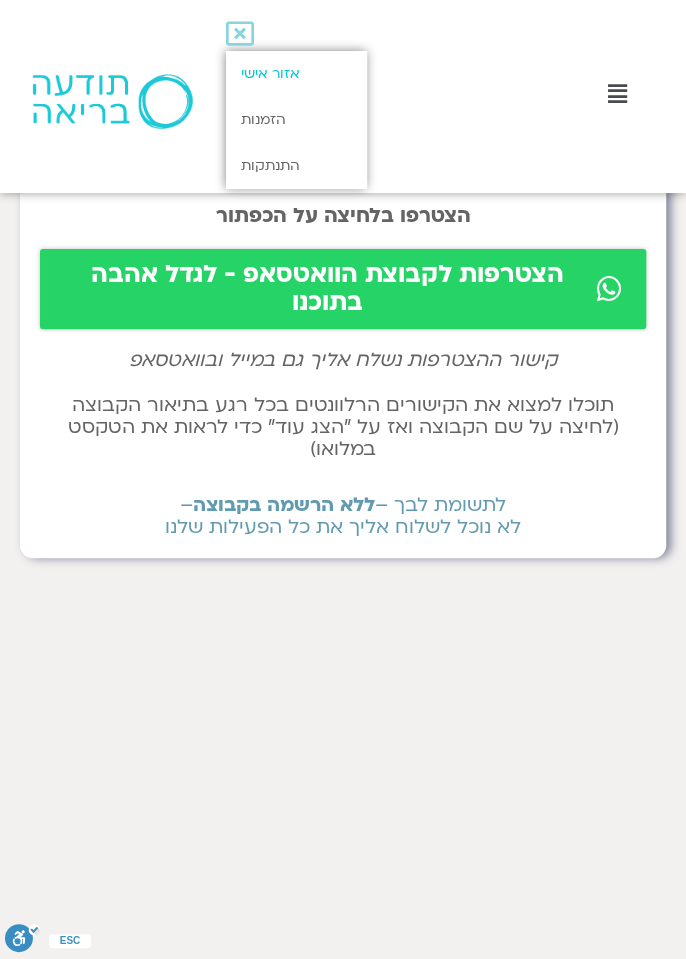 click on "אזור אישי" at bounding box center (296, 74) 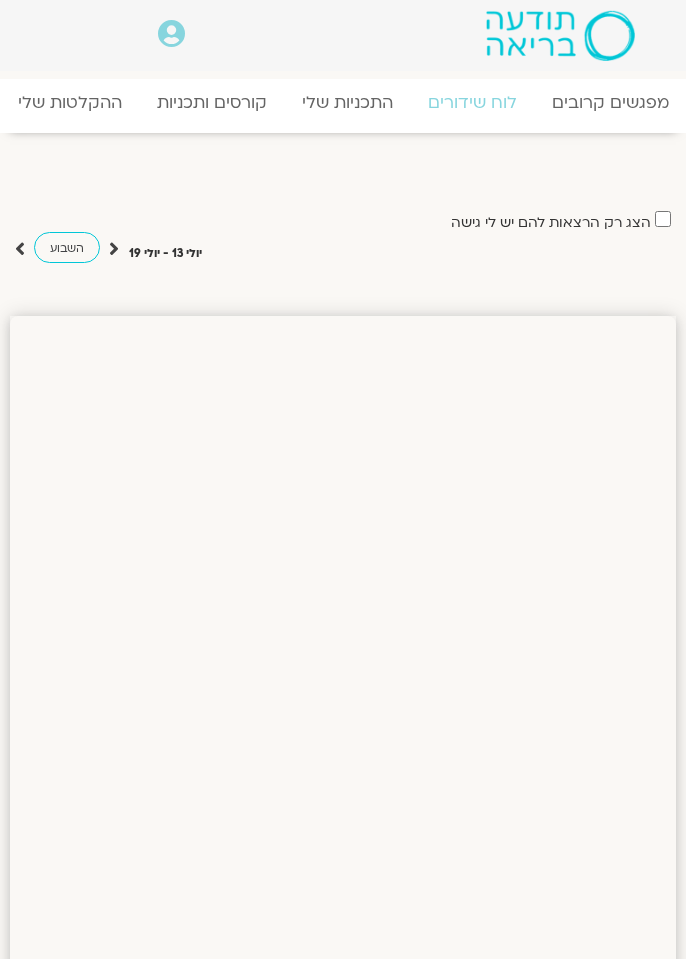 scroll, scrollTop: 0, scrollLeft: 0, axis: both 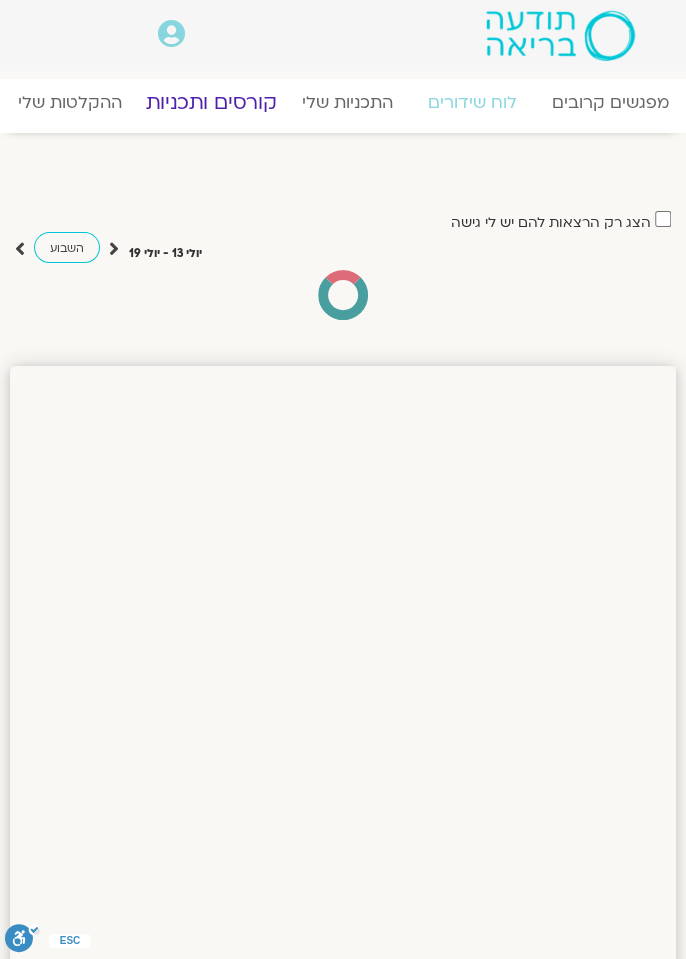 click on "קורסים ותכניות" 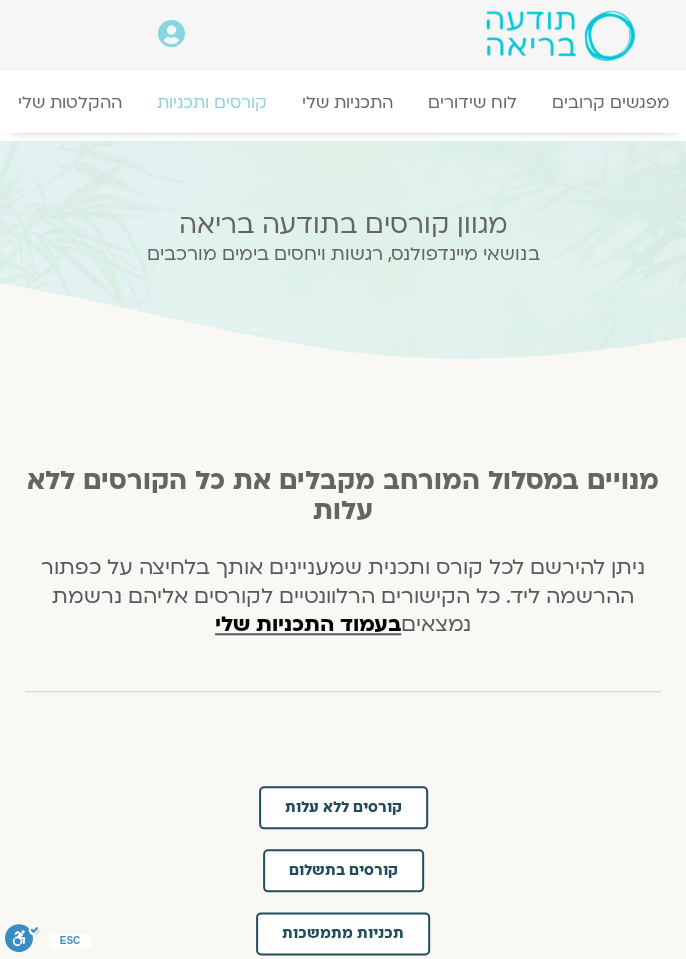 scroll, scrollTop: 105, scrollLeft: 0, axis: vertical 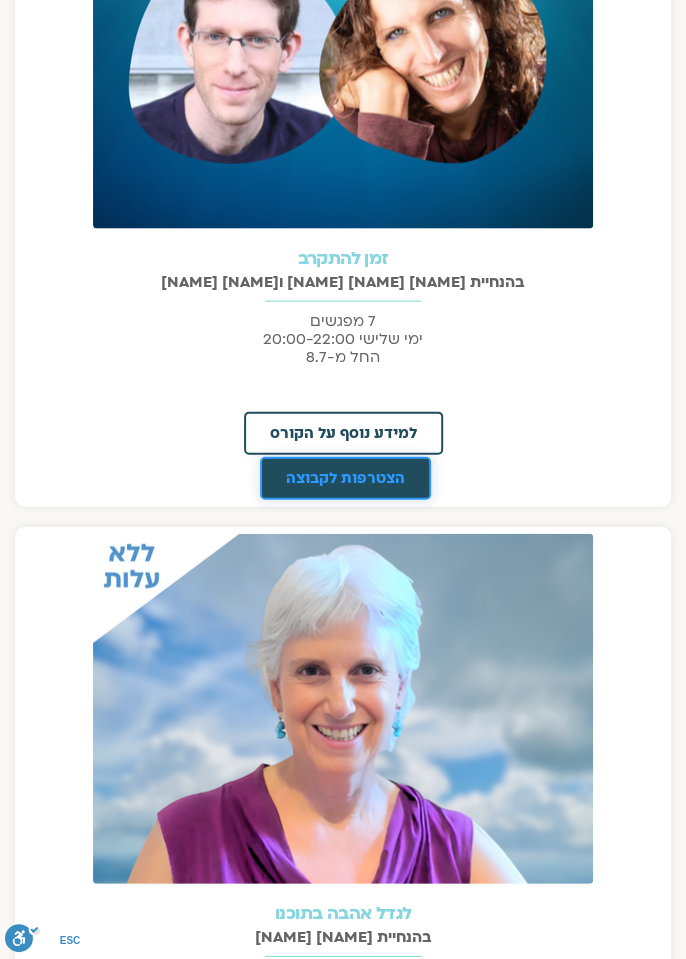 click on "הצטרפות לקבוצה" at bounding box center (345, 477) 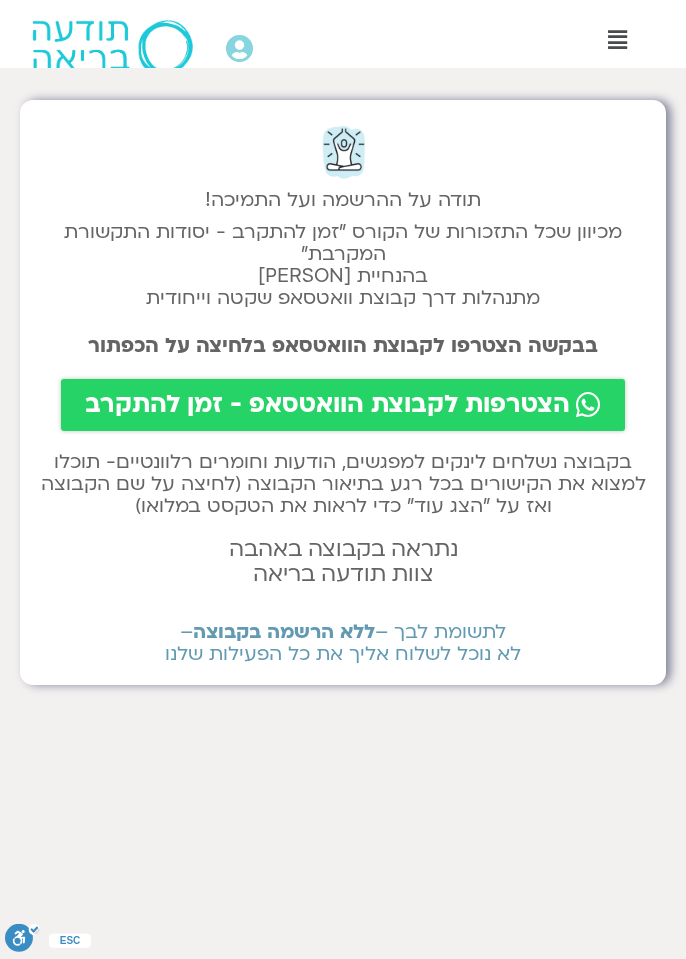 scroll, scrollTop: 0, scrollLeft: 0, axis: both 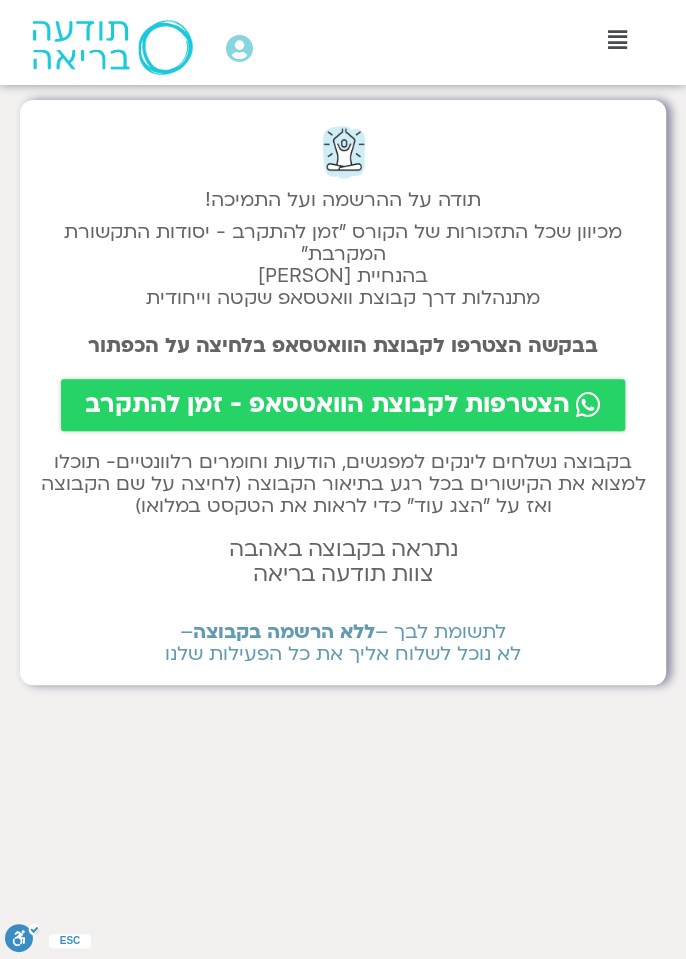 click on "הצטרפות לקבוצת הוואטסאפ - זמן להתקרב" at bounding box center [327, 405] 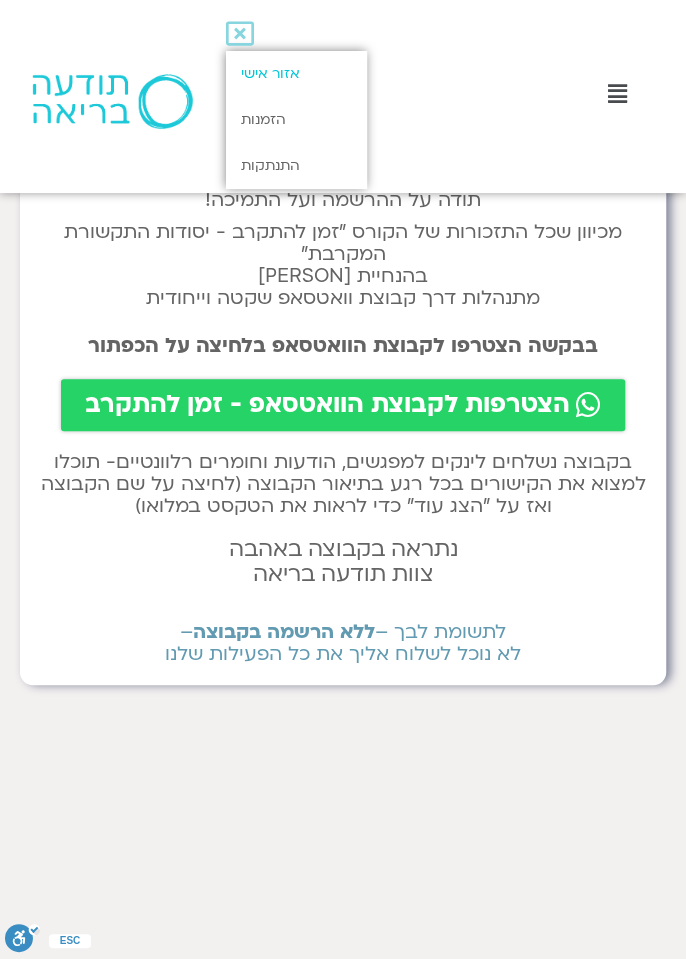 click on "אזור אישי" at bounding box center (296, 74) 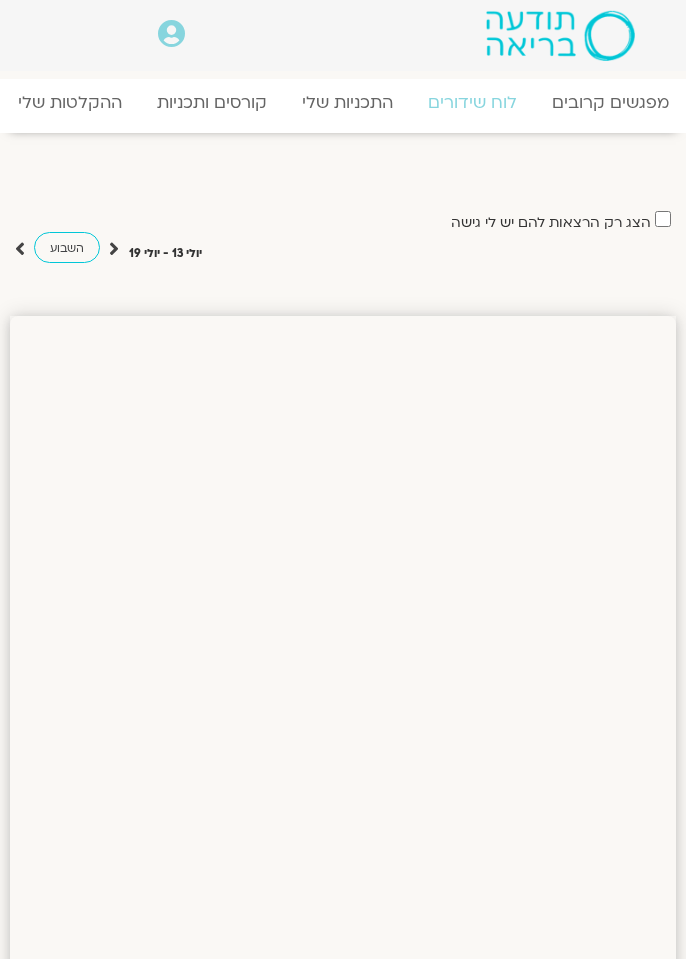 scroll, scrollTop: 0, scrollLeft: 0, axis: both 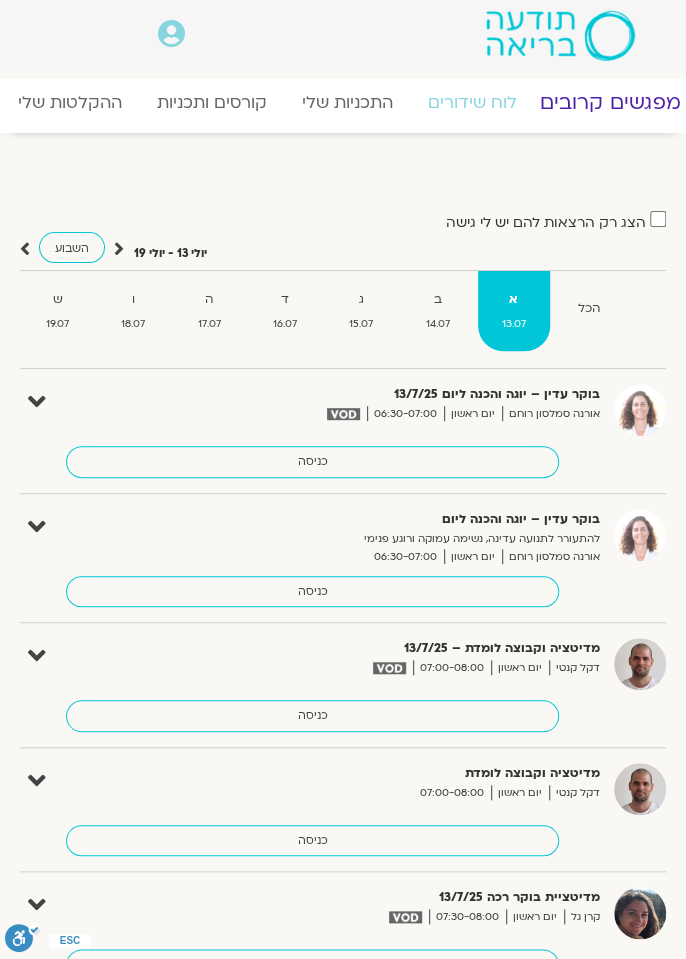 click on "מפגשים קרובים" 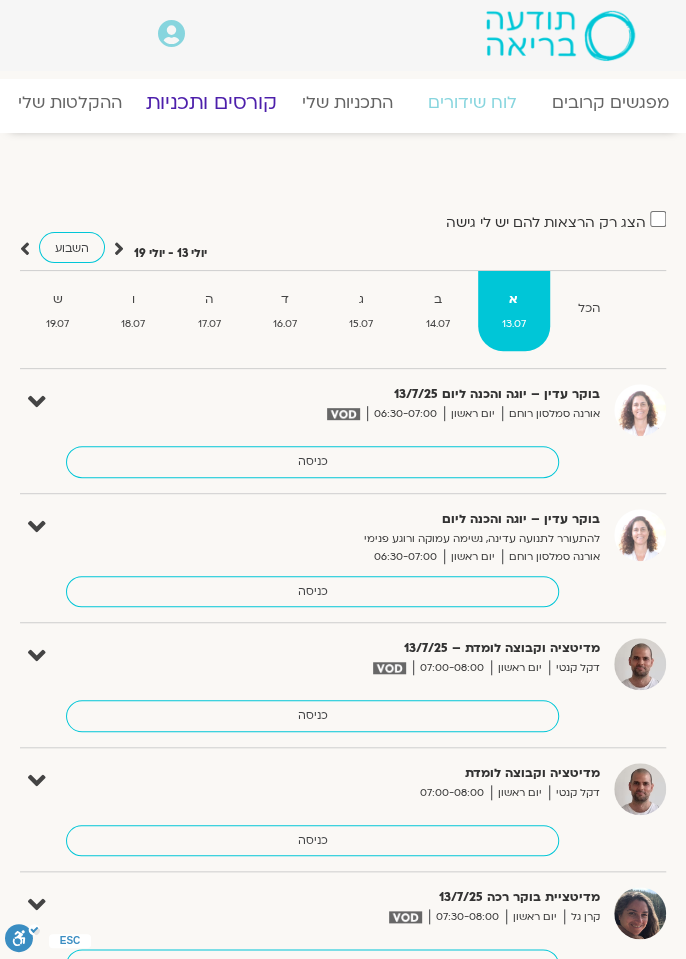 click on "קורסים ותכניות" 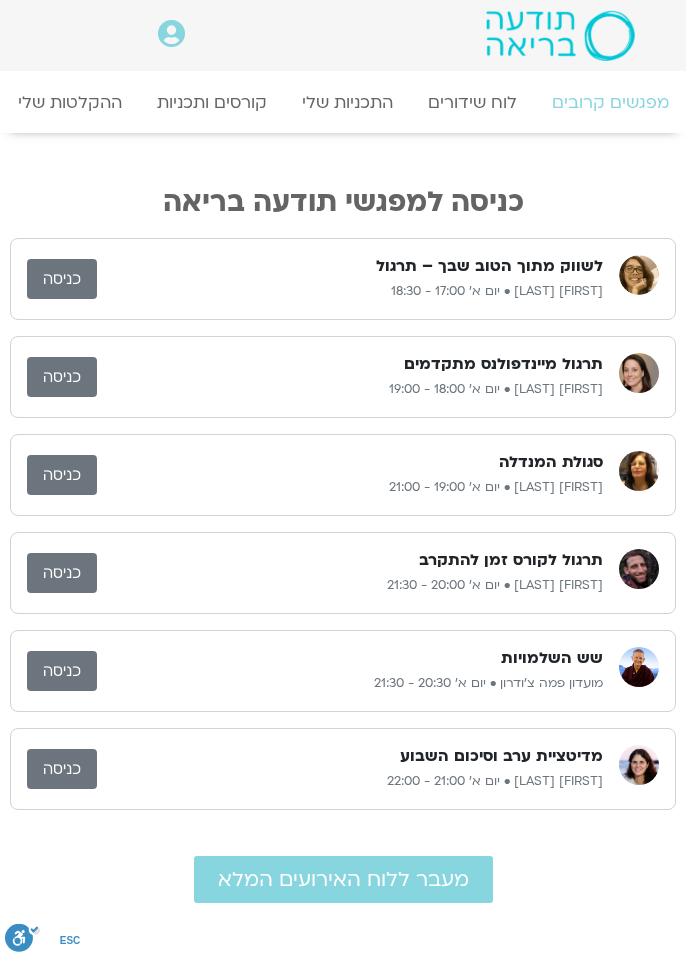 scroll, scrollTop: 0, scrollLeft: 0, axis: both 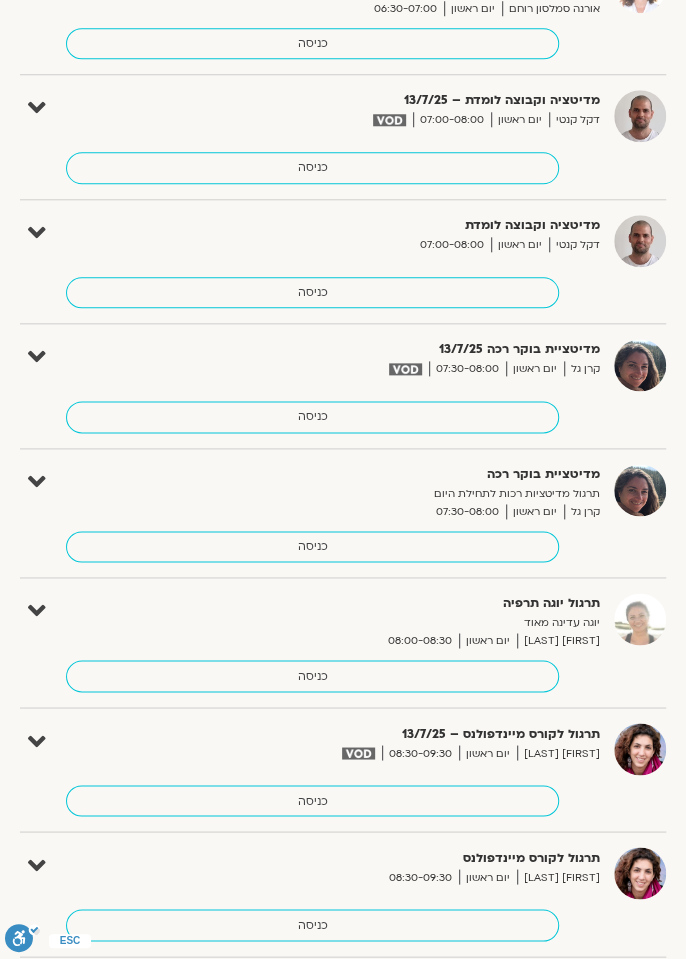 click on "יום ראשון" at bounding box center (488, 753) 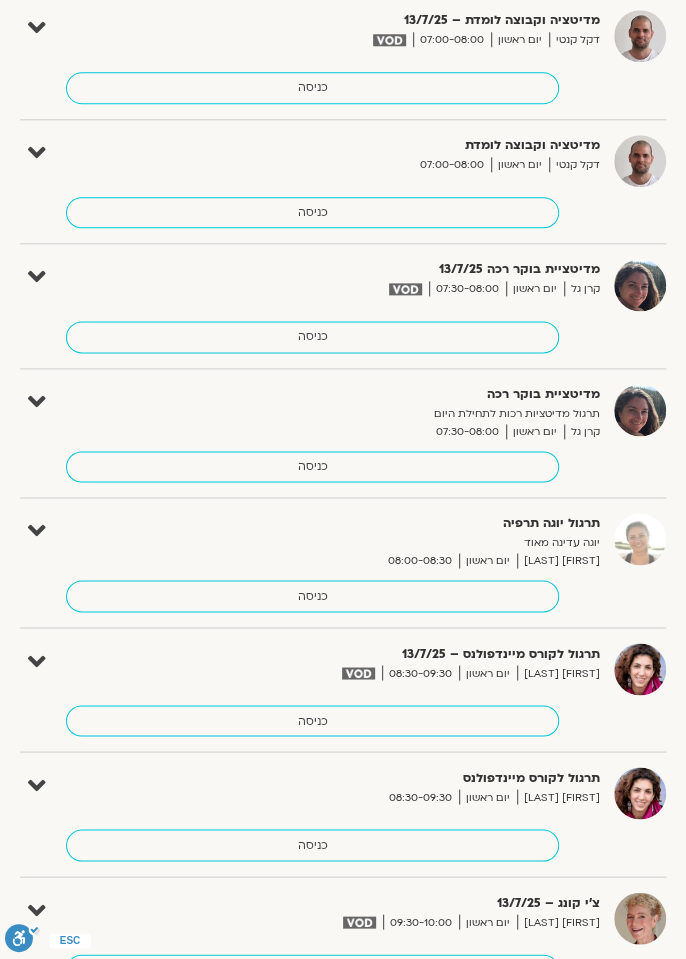 scroll, scrollTop: 644, scrollLeft: 0, axis: vertical 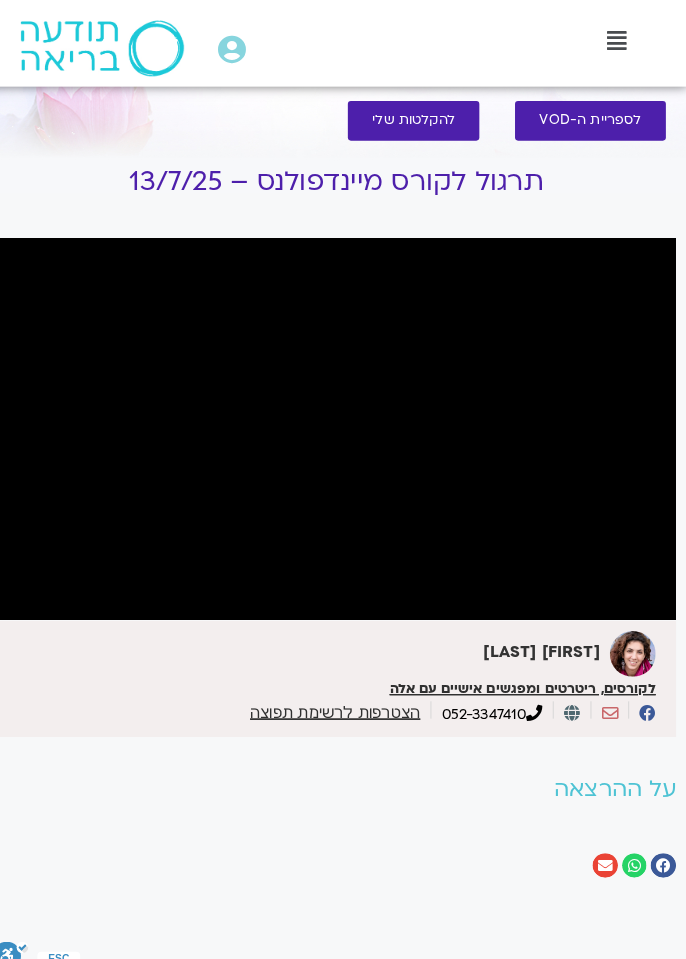 click on "לספריית ה-VOD
להקלטות שלי
[FIRST] [LAST]
לקורסים, ריטרטים ומפגשים אישיים עם [FIRST]
[PHONE]
הצטרפות לרשימת תפוצה
לינק תרומה  למורה" at bounding box center (343, 470) 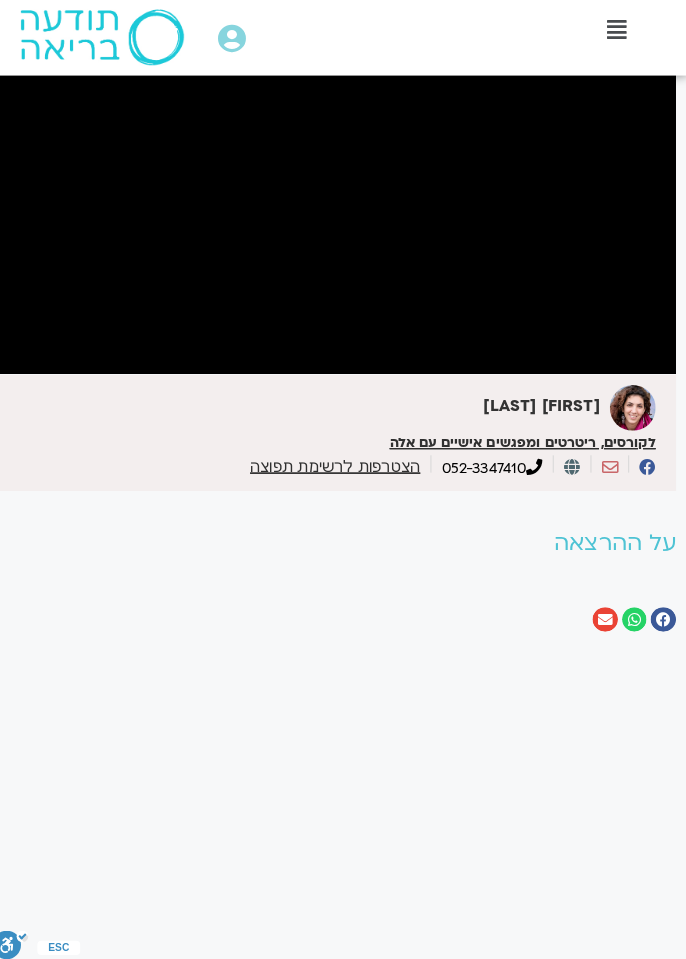 scroll, scrollTop: 230, scrollLeft: 0, axis: vertical 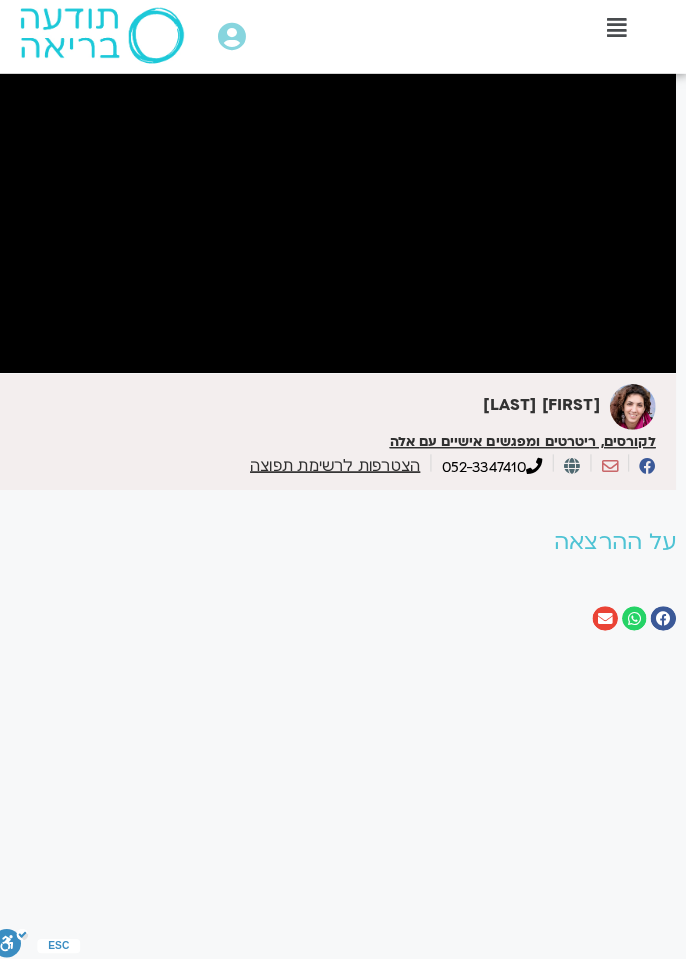 click on "[FIRST] [LAST]
לקורסים, ריטרטים ומפגשים אישיים עם [FIRST]
[PHONE]" at bounding box center (343, 436) 